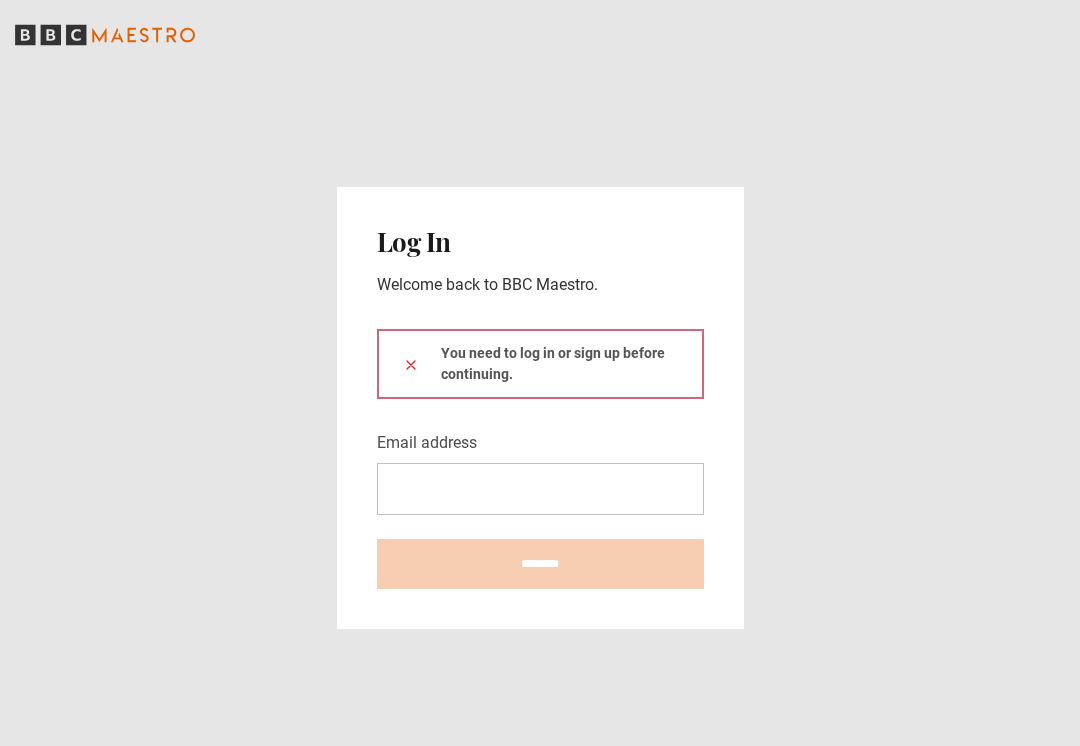 scroll, scrollTop: 256, scrollLeft: 0, axis: vertical 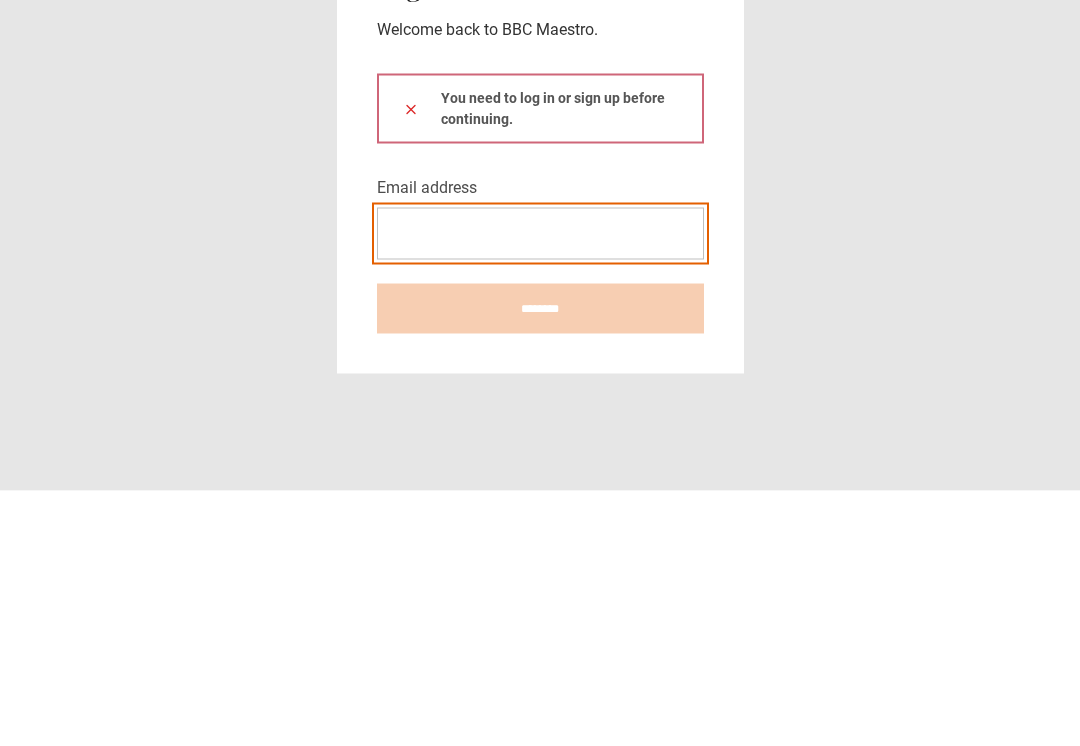 type on "**********" 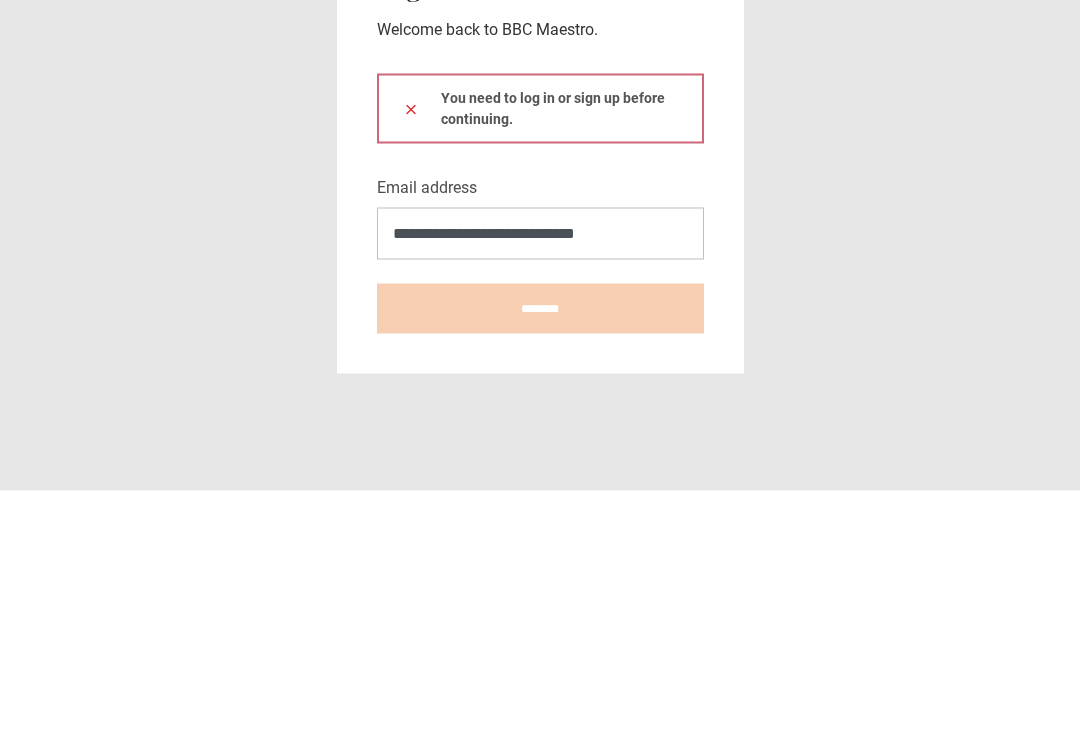 click at bounding box center [411, 364] 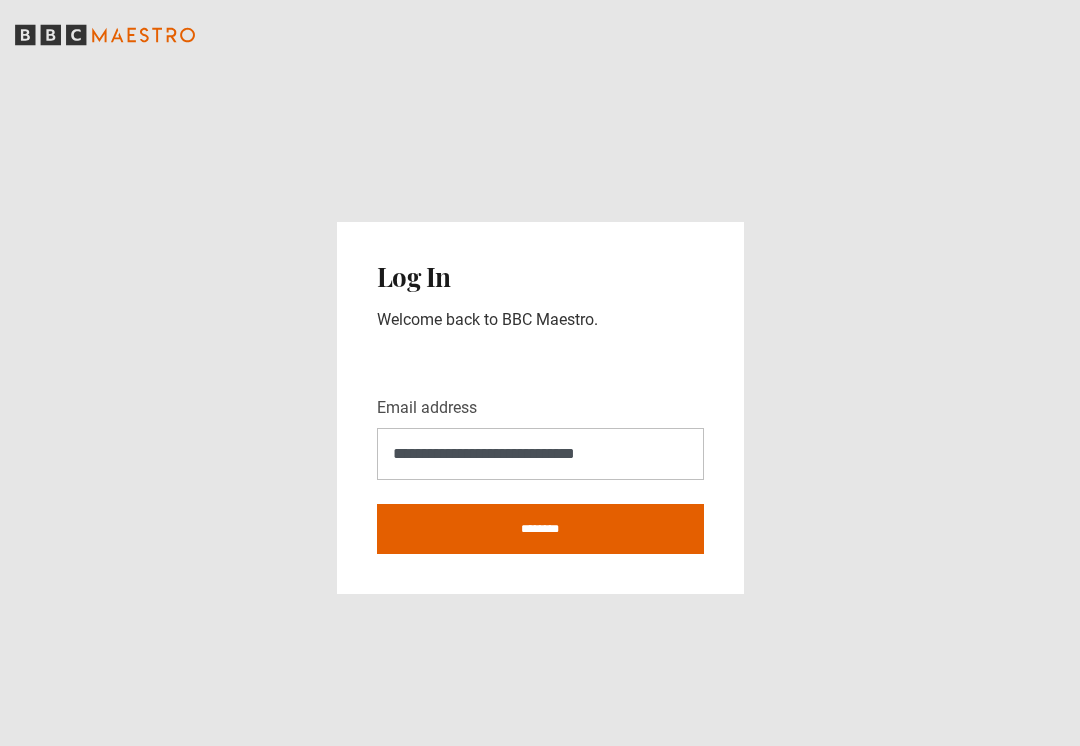 click on "********" at bounding box center (540, 529) 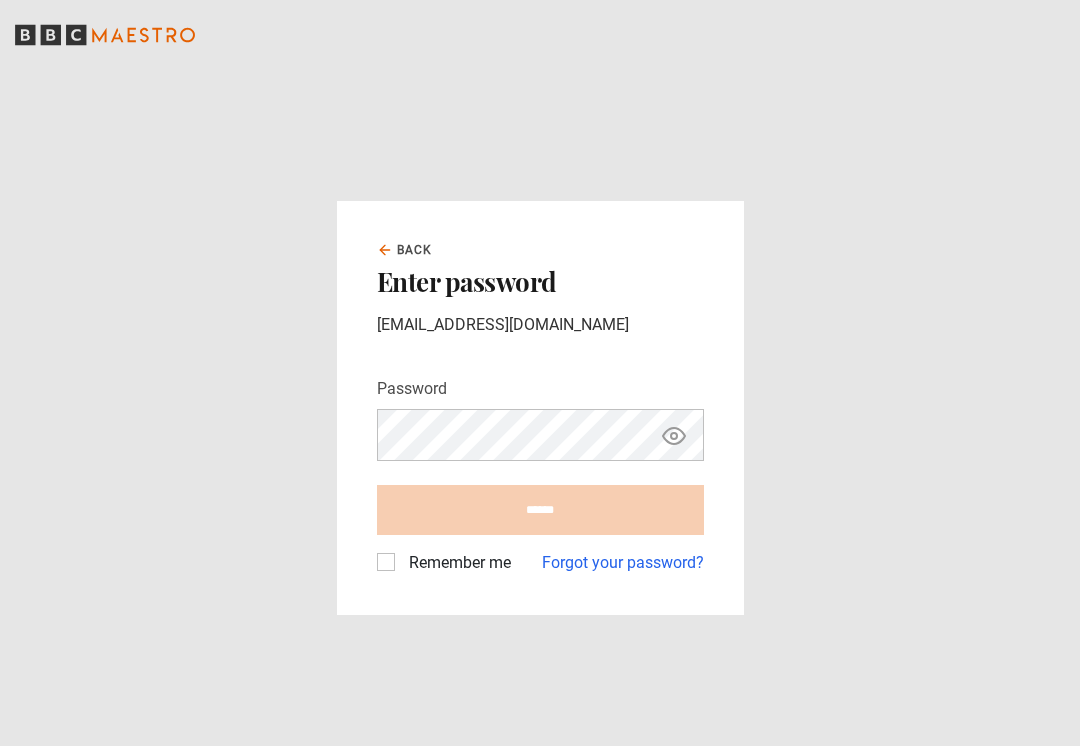 scroll, scrollTop: 0, scrollLeft: 0, axis: both 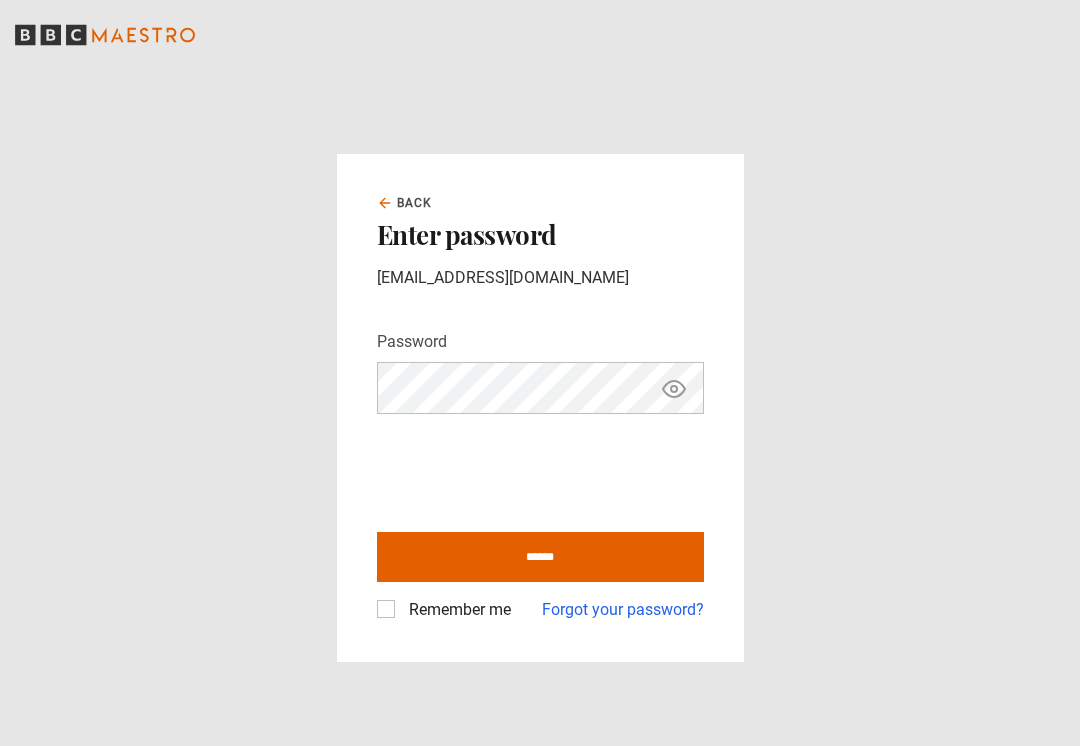 click on "******" at bounding box center [540, 557] 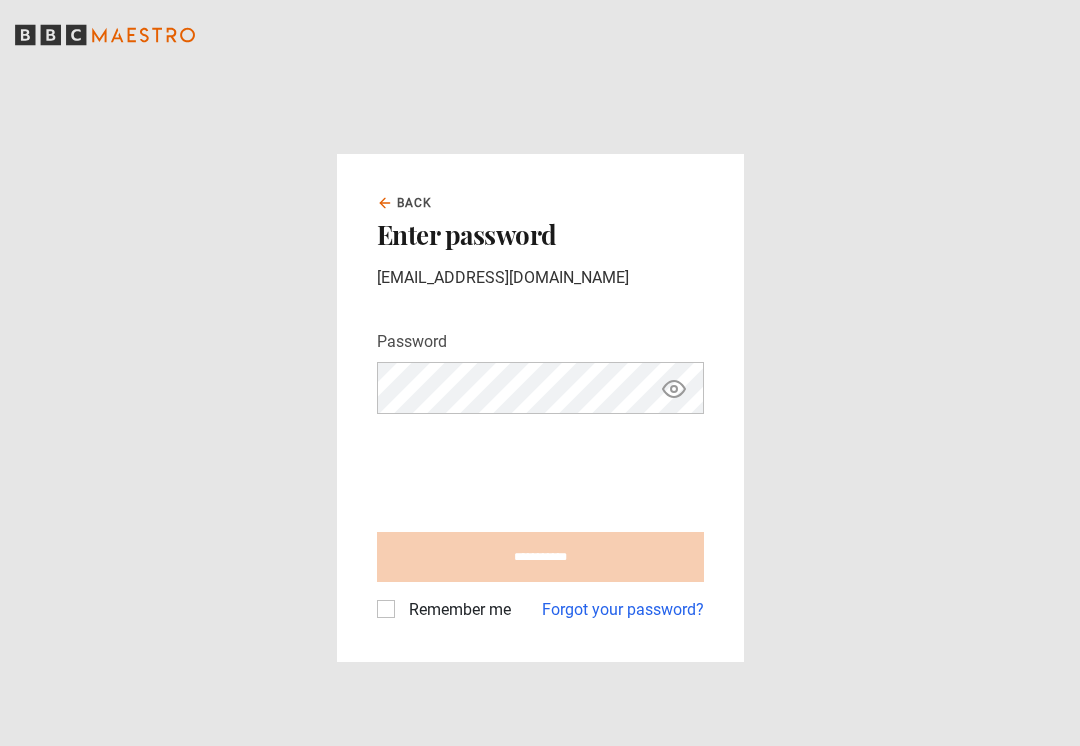 type on "**********" 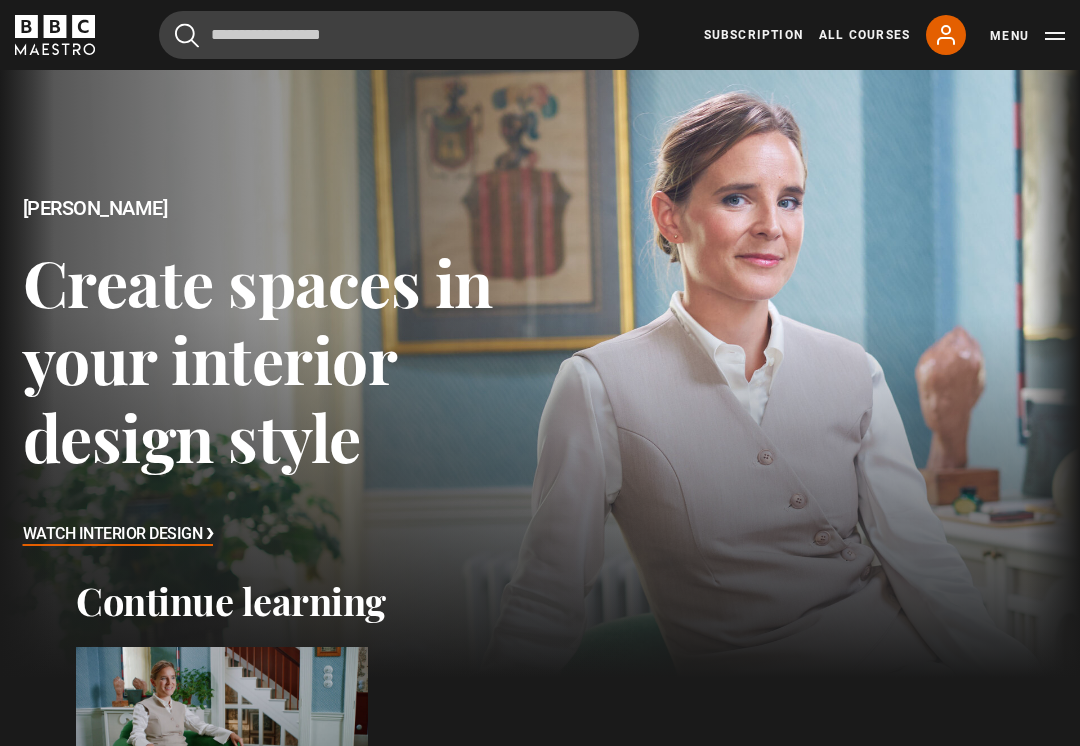 scroll, scrollTop: 0, scrollLeft: 0, axis: both 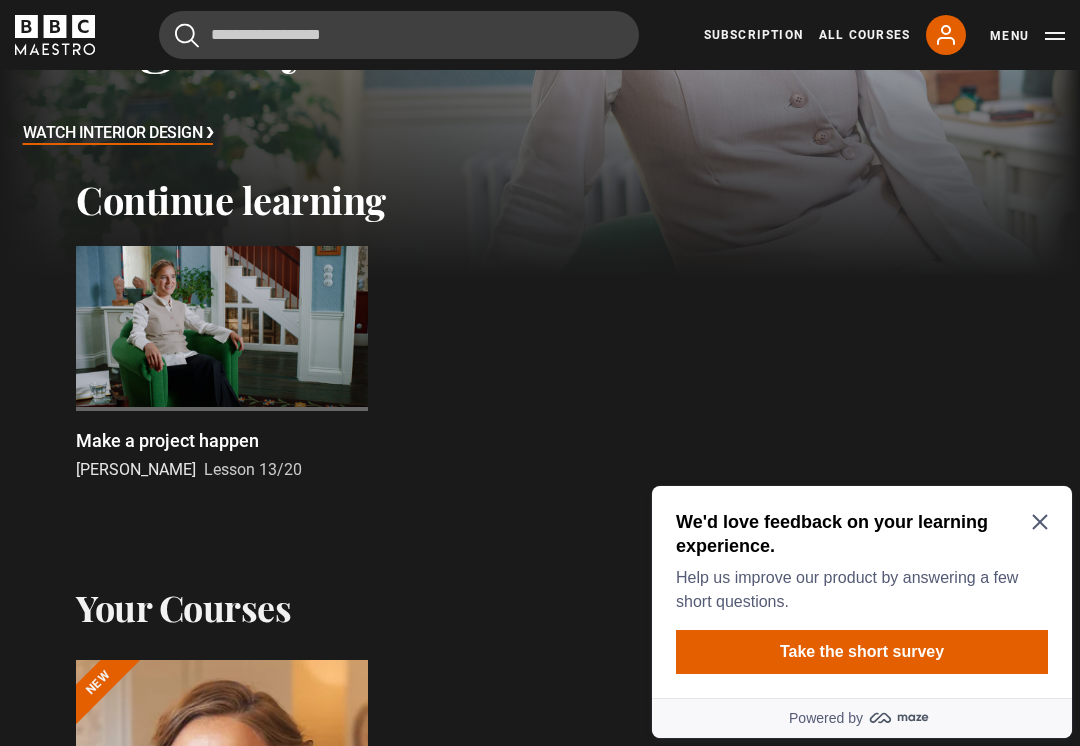 click on "We'd love feedback on your learning experience. Help us improve our product by answering a few short questions. Take the short survey" at bounding box center (862, 592) 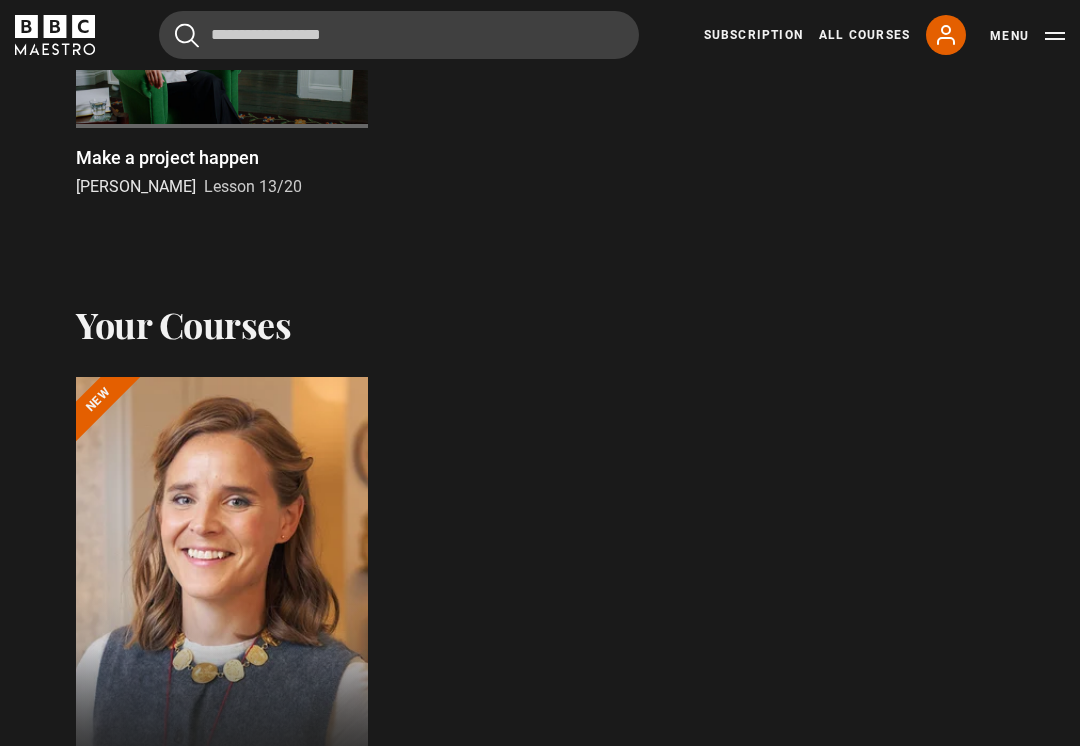 scroll, scrollTop: 684, scrollLeft: 0, axis: vertical 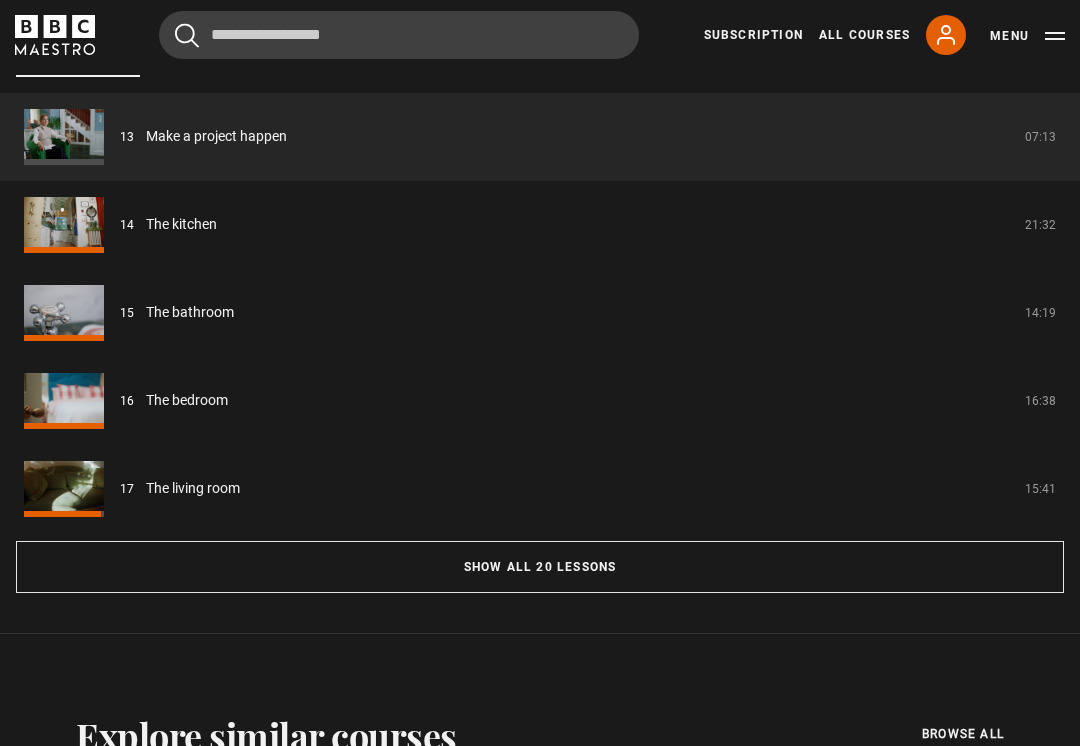 click on "Show all 20 lessons" at bounding box center [540, 568] 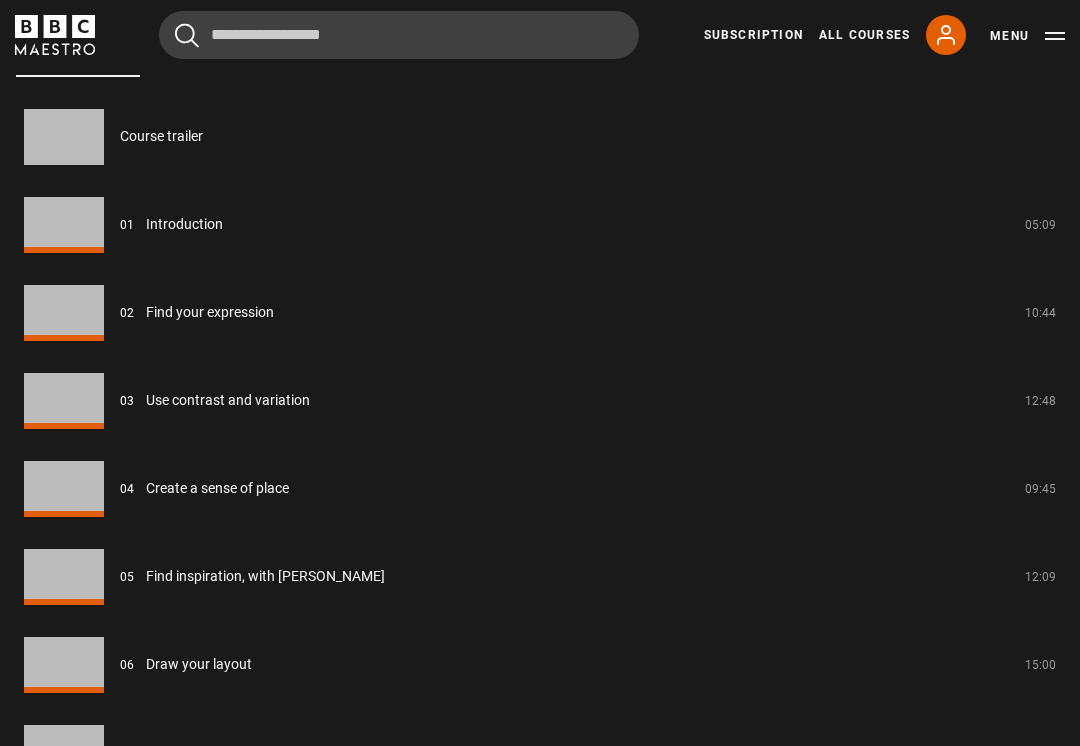 scroll, scrollTop: 1669, scrollLeft: 0, axis: vertical 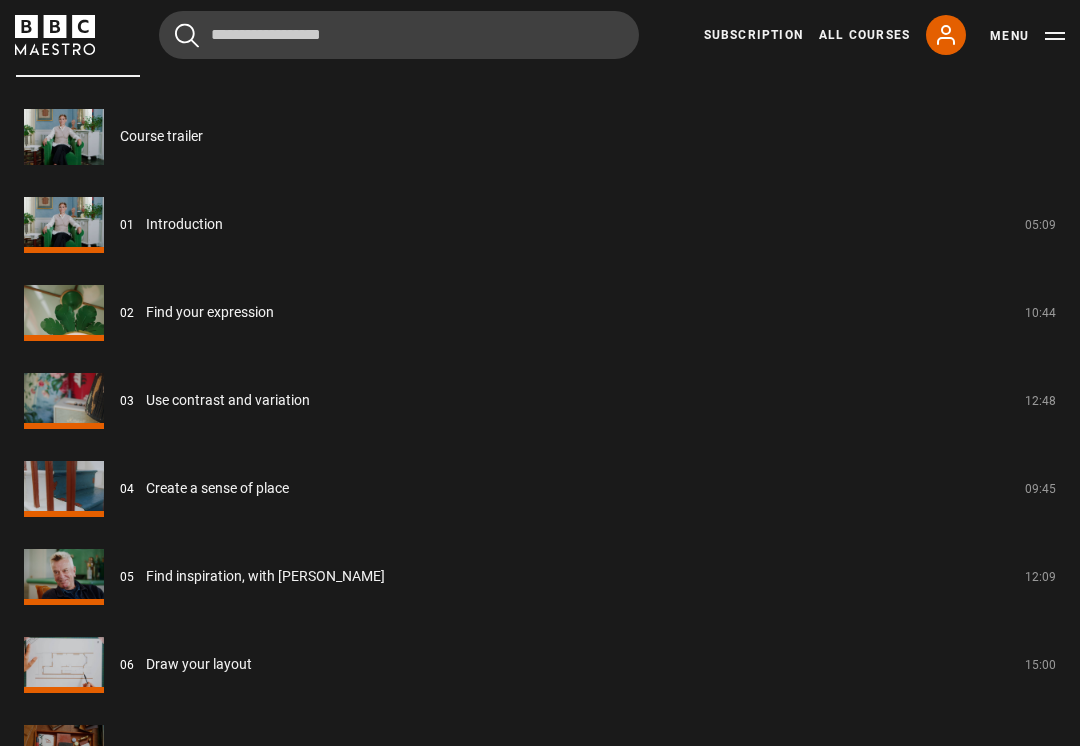 click on "Use contrast and variation" at bounding box center (228, 400) 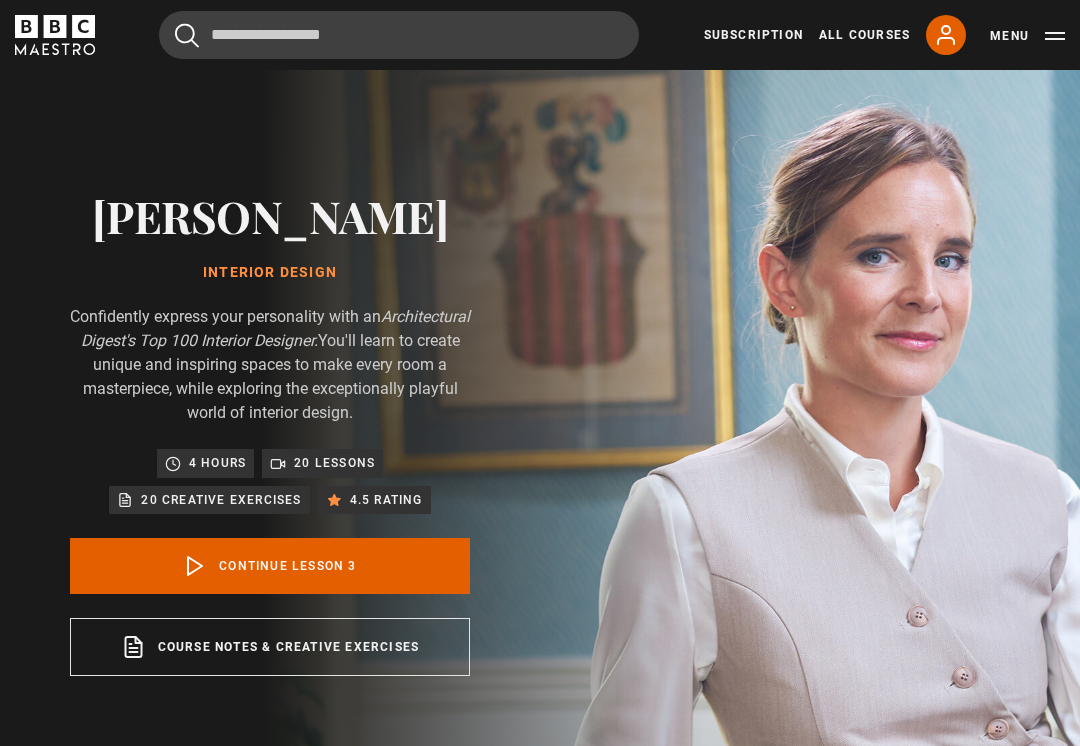 scroll, scrollTop: 794, scrollLeft: 0, axis: vertical 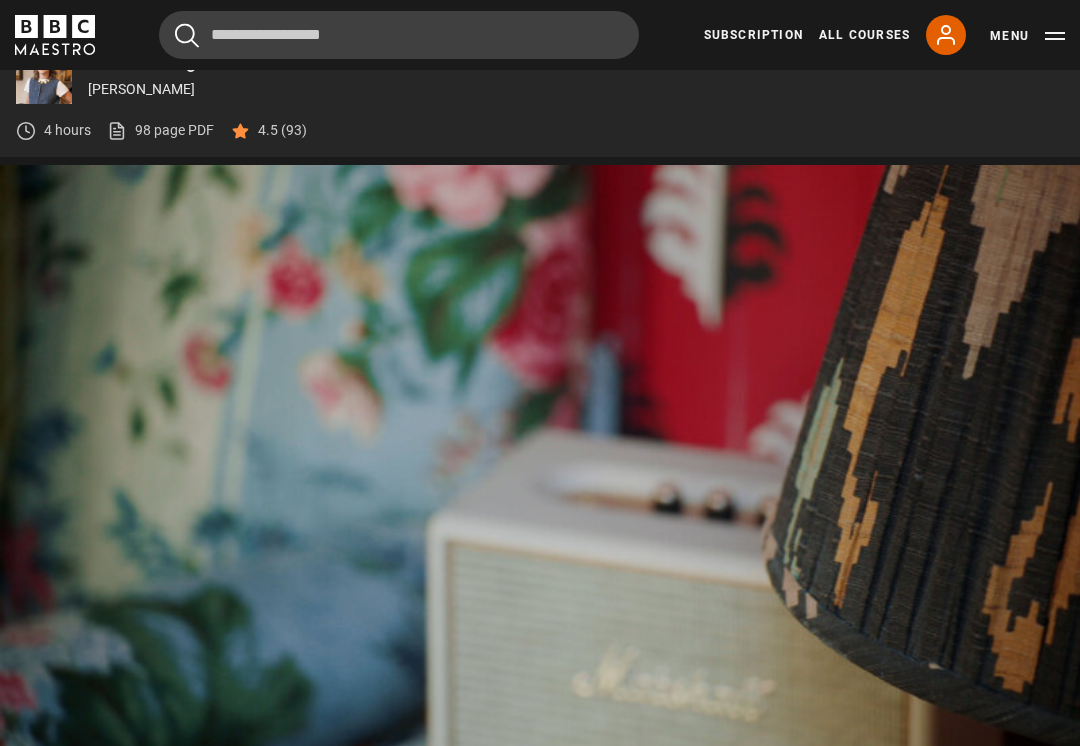 click on "Video Player is loading. Play Lesson Use contrast and variation 10s Skip Back 10 seconds Pause 10s Skip Forward 10 seconds Loaded :  24.73% Pause Mute Current Time  2:20 - Duration  12:49
Beata Heuman
Lesson 3
Use contrast and variation
1x Playback Rate 2x 1.5x 1x , selected 0.5x Captions captions off , selected English  Captions This is a modal window.
Lesson Completed
Up next
Create a sense of place
Cancel
Do you want to save this lesson?
Saved" at bounding box center (540, 469) 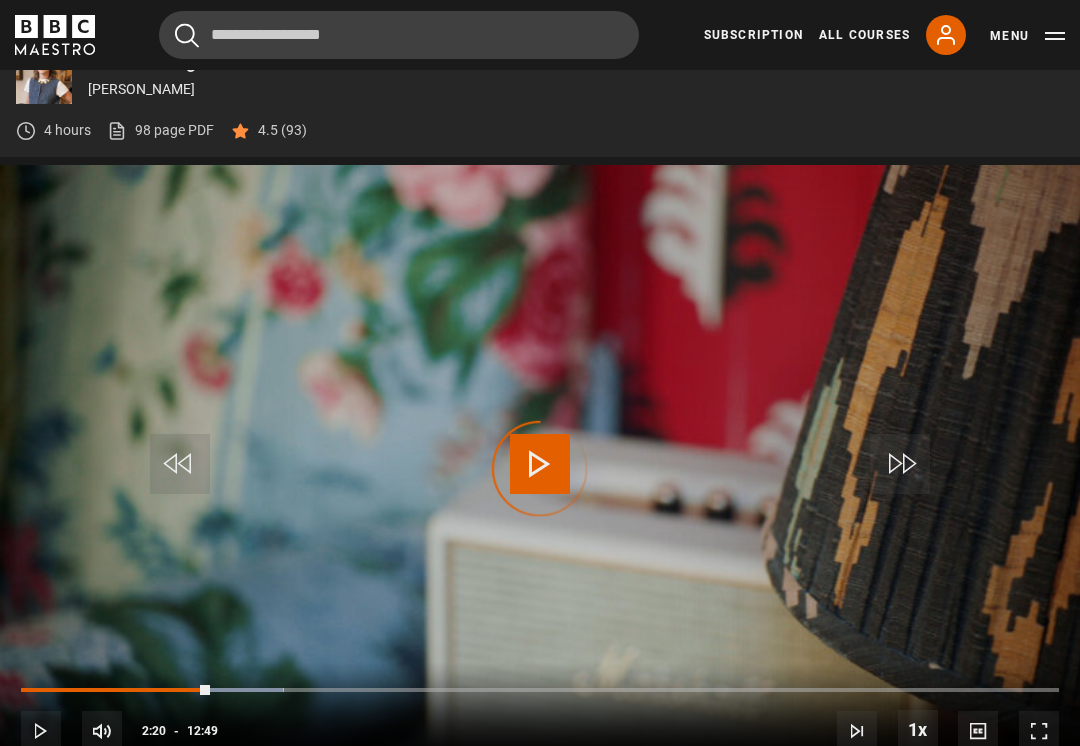 click at bounding box center (225, 690) 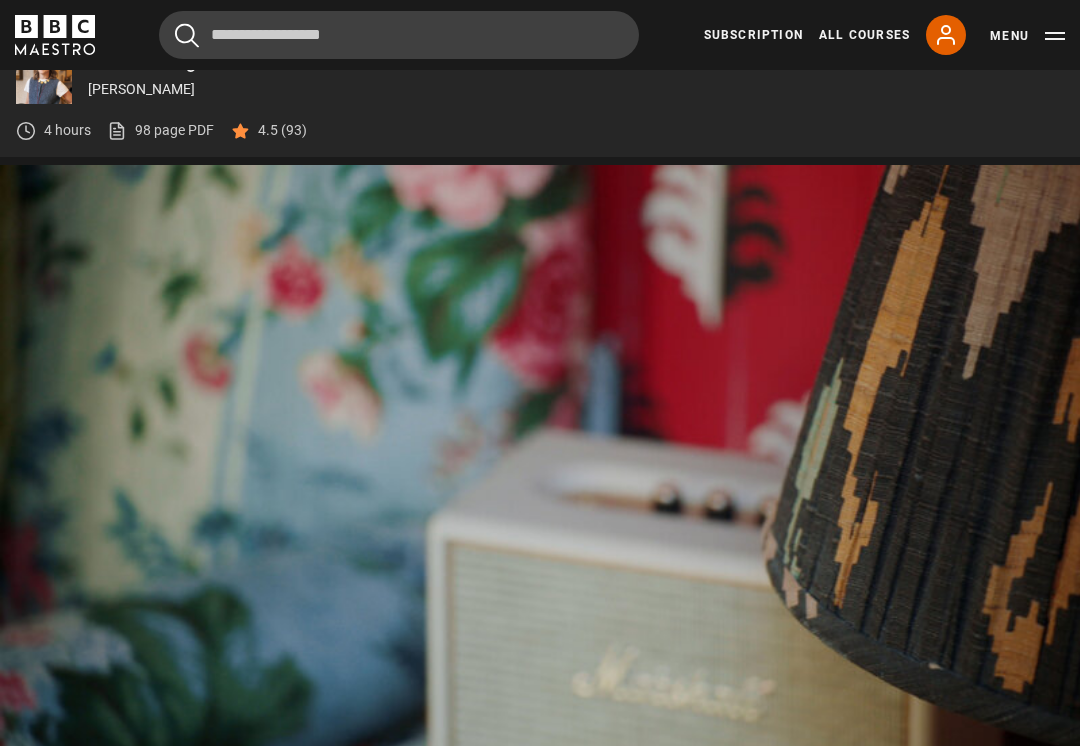 click on "Video Player is loading. Play Lesson Use contrast and variation 10s Skip Back 10 seconds Pause 10s Skip Forward 10 seconds Loaded :  25.50% Pause Mute Current Time  2:16 - Duration  12:49
Beata Heuman
Lesson 3
Use contrast and variation
1x Playback Rate 2x 1.5x 1x , selected 0.5x Captions captions off , selected English  Captions This is a modal window.
Lesson Completed
Up next
Create a sense of place
Cancel
Do you want to save this lesson?
Saved" at bounding box center [540, 469] 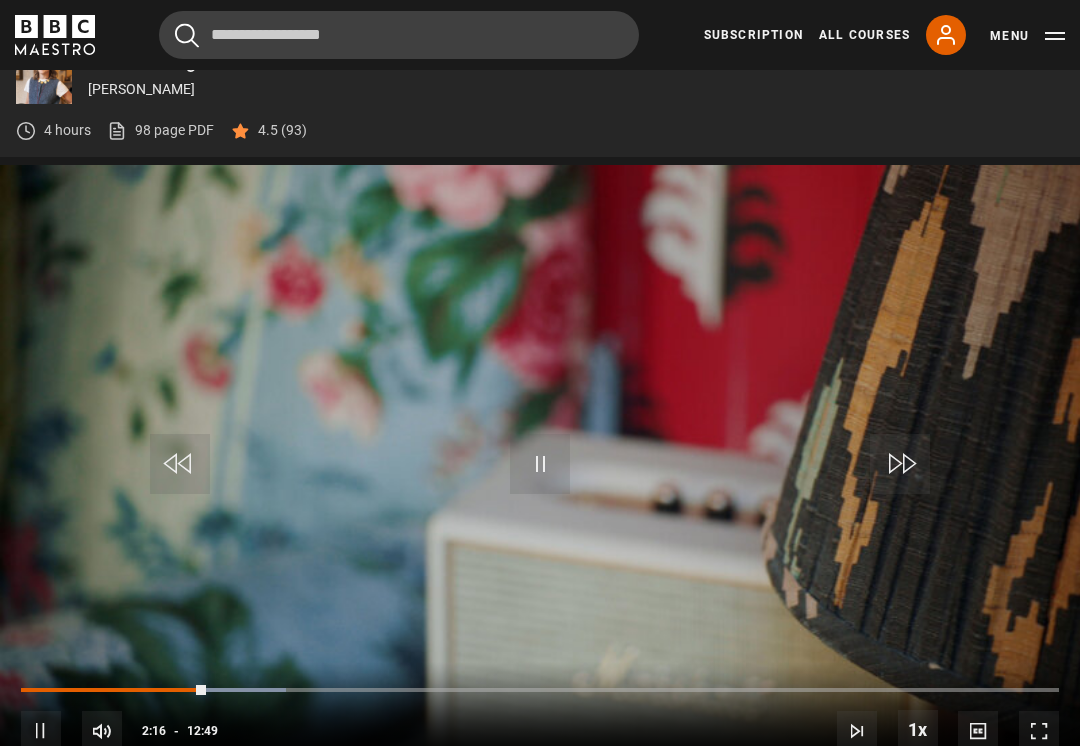 click on "Video Player is loading. Play Lesson Use contrast and variation 10s Skip Back 10 seconds Pause 10s Skip Forward 10 seconds Loaded :  25.50% Pause Mute Current Time  2:16 - Duration  12:49
Beata Heuman
Lesson 3
Use contrast and variation
1x Playback Rate 2x 1.5x 1x , selected 0.5x Captions captions off , selected English  Captions This is a modal window.
Lesson Completed
Up next
Create a sense of place
Cancel
Do you want to save this lesson?
Saved" at bounding box center [540, 469] 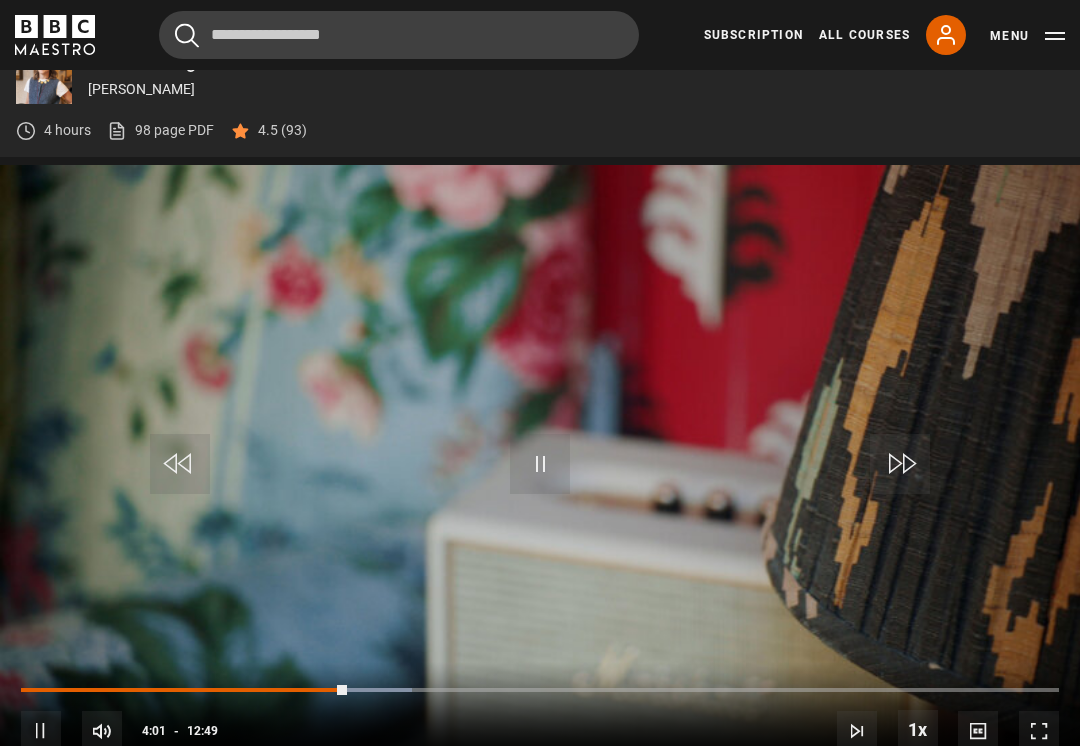 click on "Video Player is loading. Play Lesson Use contrast and variation 10s Skip Back 10 seconds Pause 10s Skip Forward 10 seconds Loaded :  37.68% Pause Mute Current Time  4:01 - Duration  12:49
Beata Heuman
Lesson 3
Use contrast and variation
1x Playback Rate 2x 1.5x 1x , selected 0.5x Captions captions off , selected English  Captions This is a modal window.
Lesson Completed
Up next
Create a sense of place
Cancel
Do you want to save this lesson?
Saved" at bounding box center (540, 469) 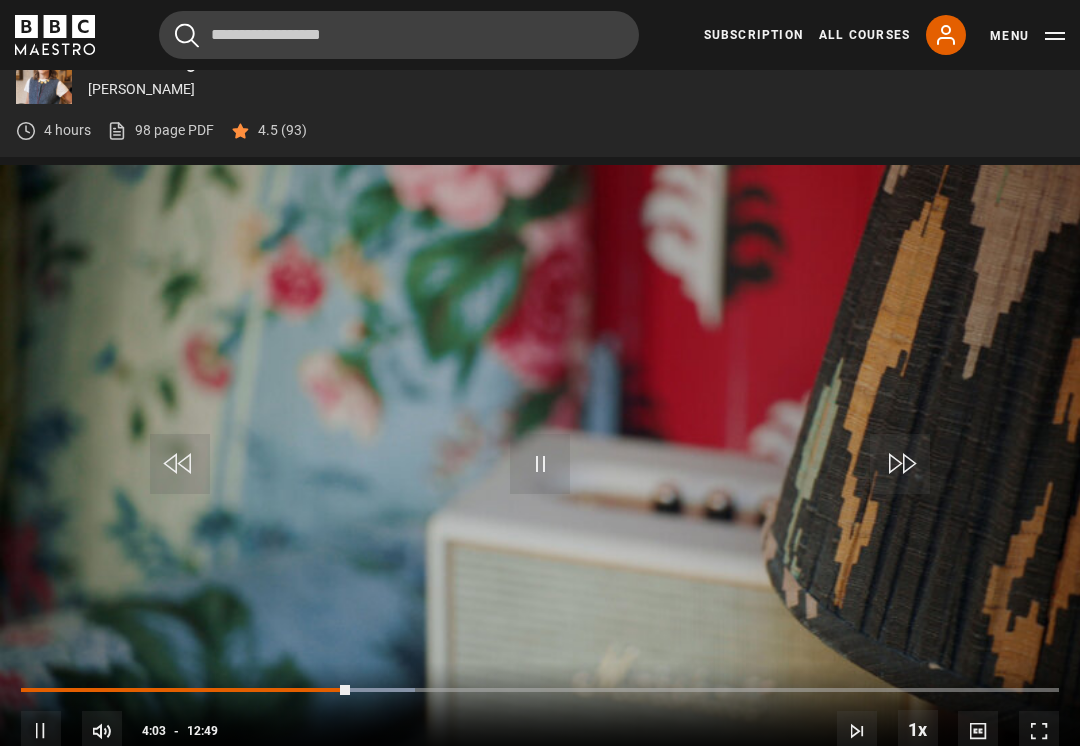click on "10s Skip Back 10 seconds Pause 10s Skip Forward 10 seconds Loaded :  38.00% Pause Mute Current Time  4:03 - Duration  12:49
Beata Heuman
Lesson 3
Use contrast and variation
1x Playback Rate 2x 1.5x 1x , selected 0.5x Captions captions off , selected English  Captions" at bounding box center (540, 717) 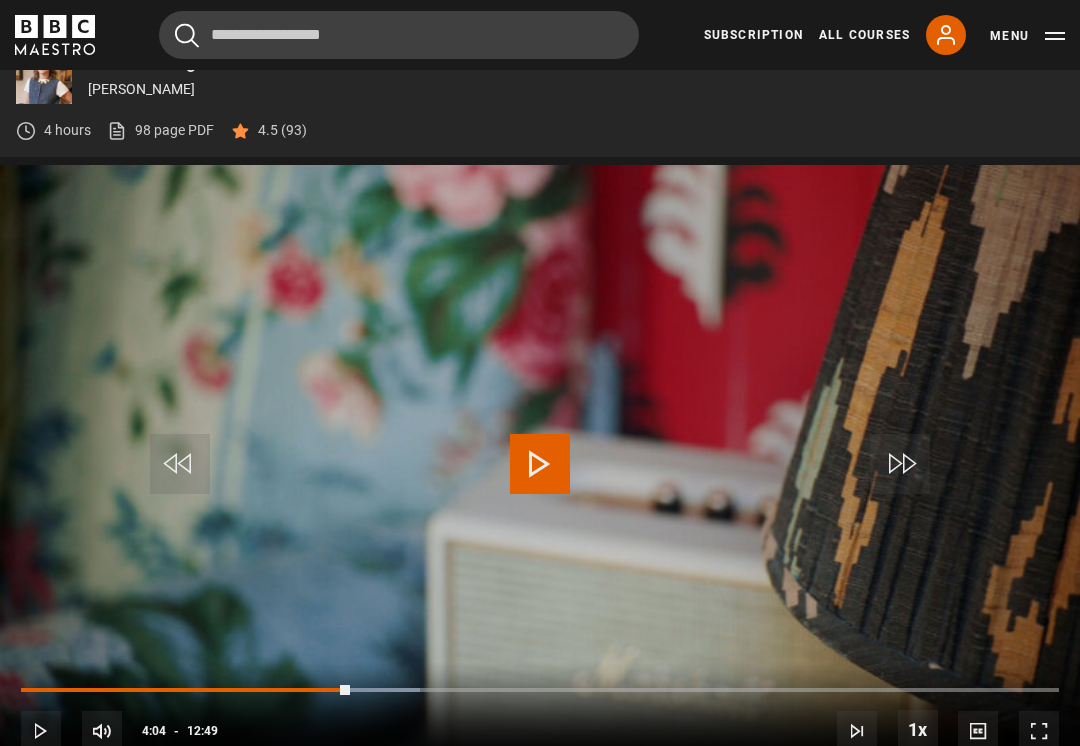 click on "10s Skip Back 10 seconds Play 10s Skip Forward 10 seconds Loaded :  38.45% Play Mute Current Time  4:04 - Duration  12:49
Beata Heuman
Lesson 3
Use contrast and variation
1x Playback Rate 2x 1.5x 1x , selected 0.5x Captions captions off , selected English  Captions" at bounding box center (540, 717) 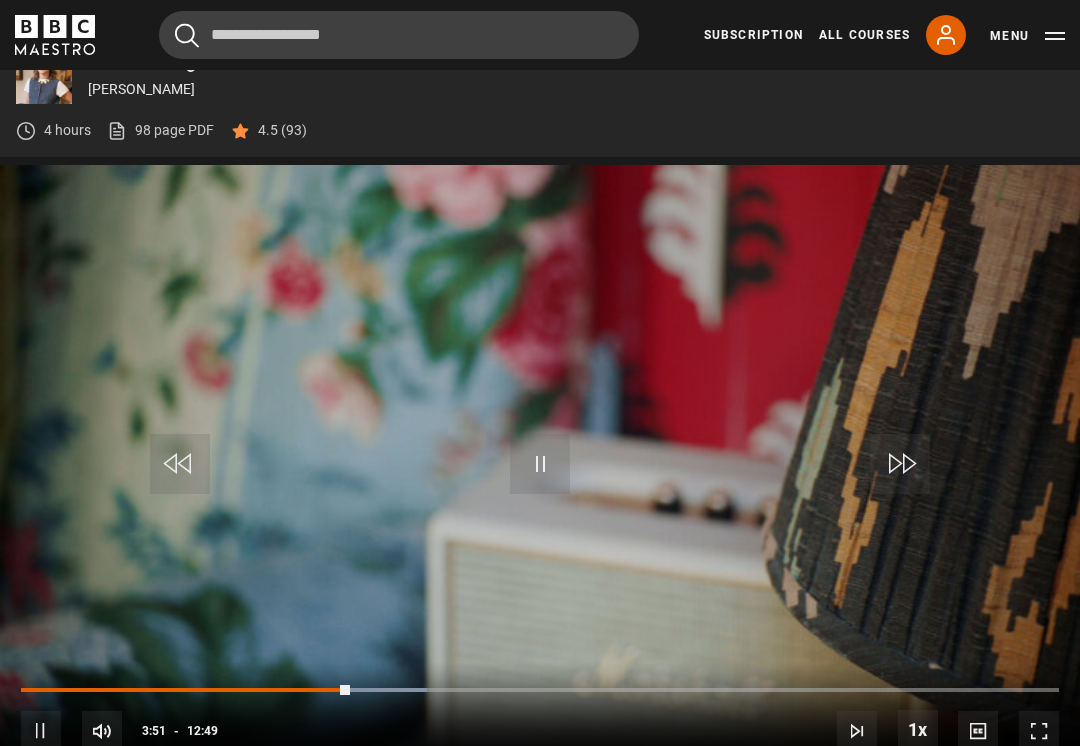 click at bounding box center [185, 690] 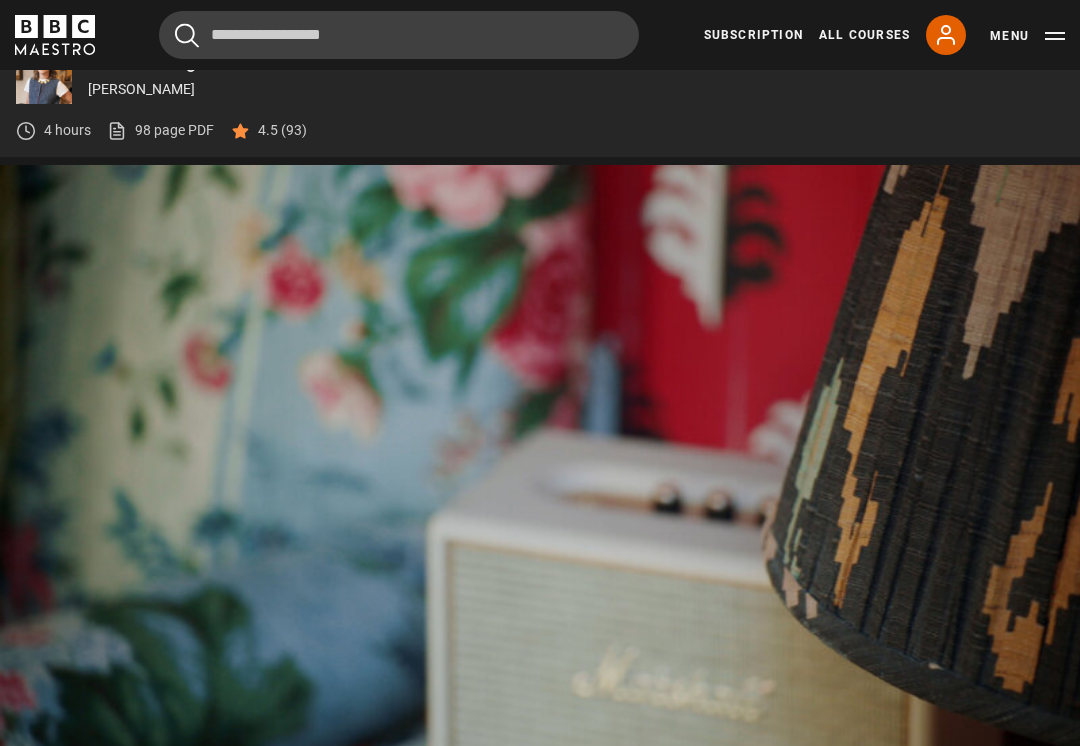 scroll, scrollTop: 821, scrollLeft: 0, axis: vertical 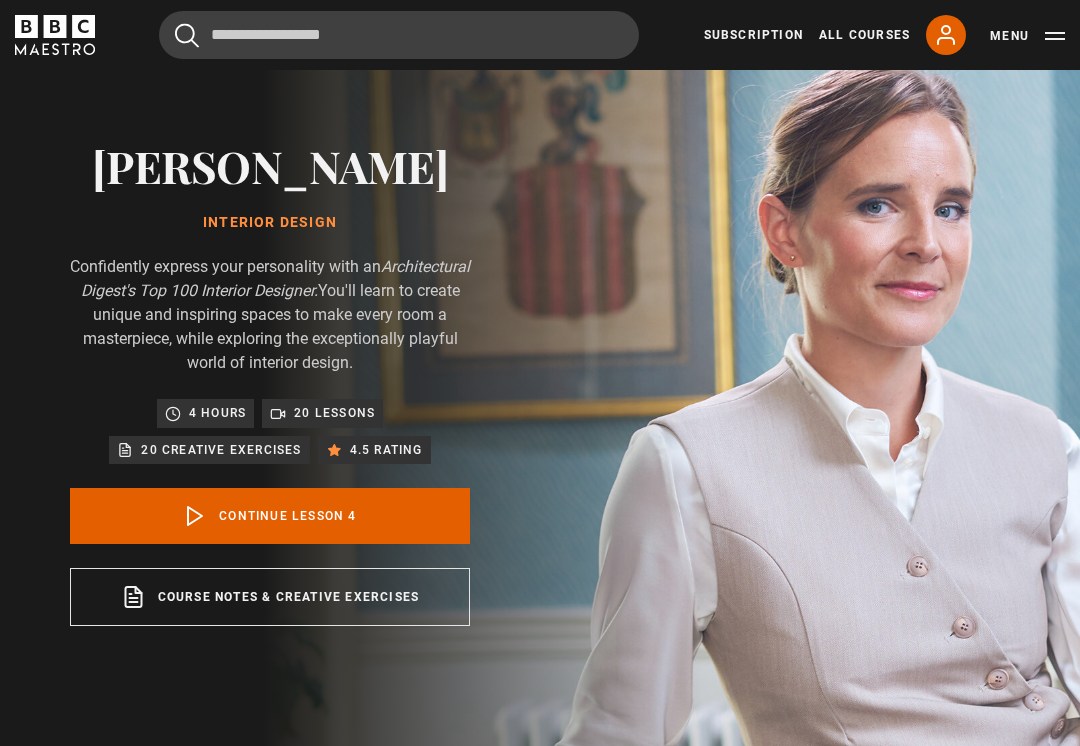click on "Continue lesson 4" at bounding box center (270, 516) 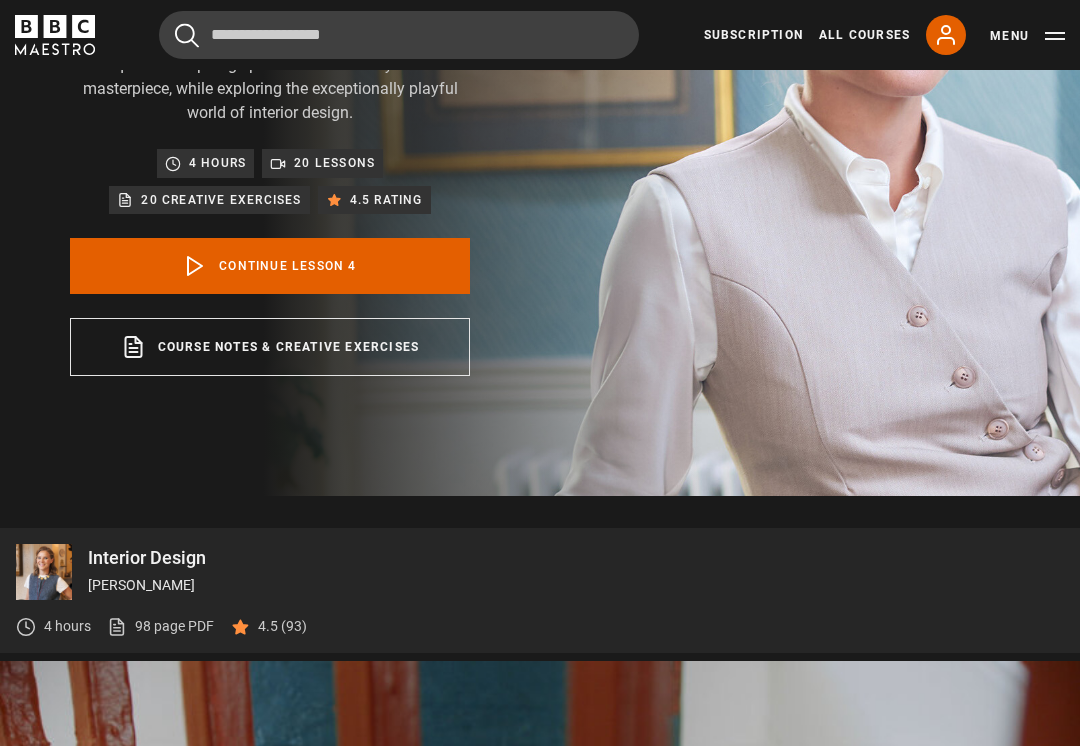 scroll, scrollTop: 796, scrollLeft: 0, axis: vertical 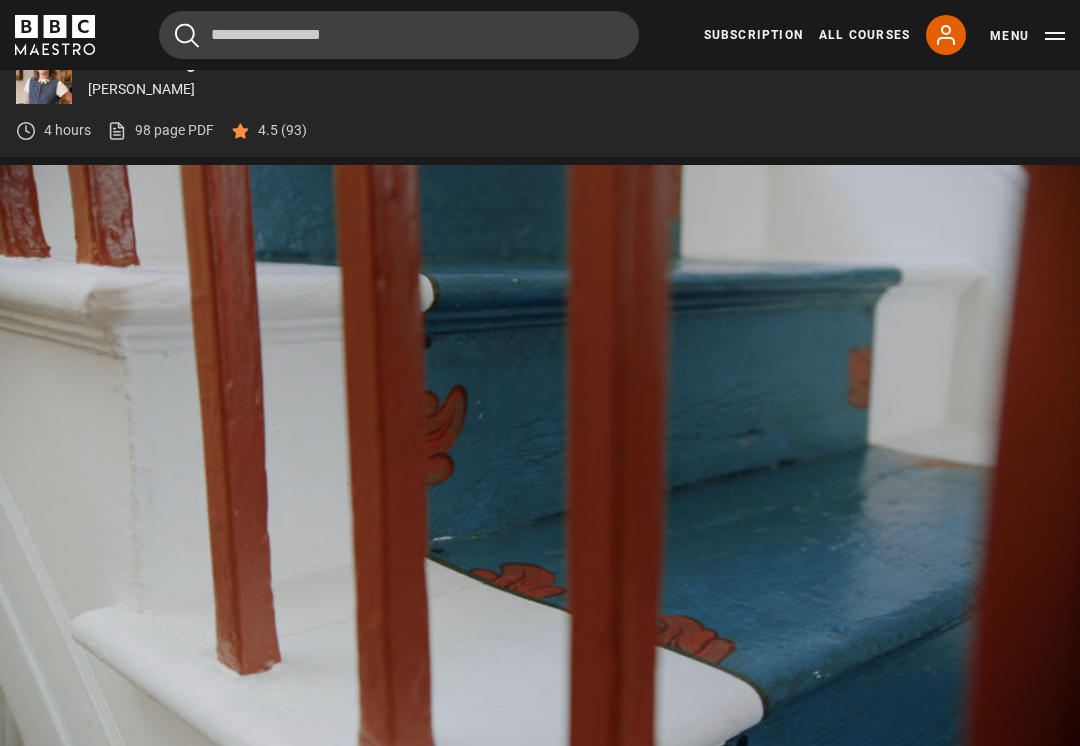 click on "Video Player is loading. Play Lesson Create a sense of place 10s Skip Back 10 seconds Pause 10s Skip Forward 10 seconds Loaded :  35.84% Pause Mute Current Time  2:37 - Duration  9:46
Beata Heuman
Lesson 4
Create a sense of place
1x Playback Rate 2x 1.5x 1x , selected 0.5x Captions captions off , selected English  Captions This is a modal window.
Lesson Completed
Up next
Find inspiration, with Nicky Haslam
Cancel
Do you want to save this lesson?
Saved" at bounding box center (540, 469) 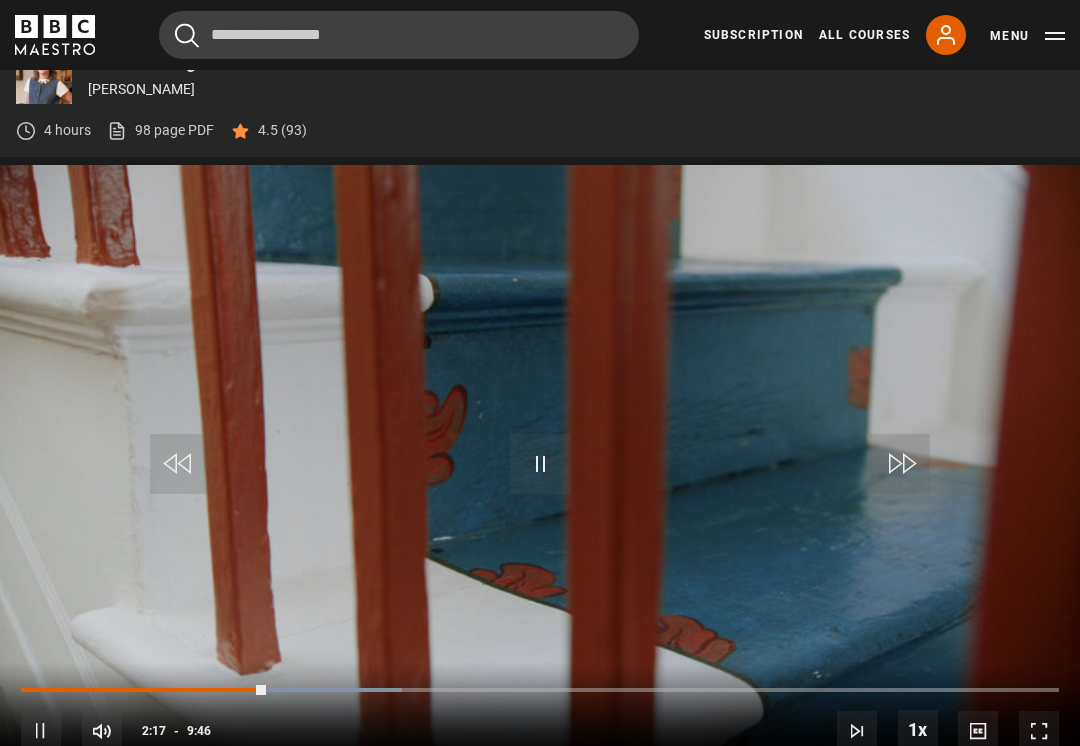 click at bounding box center [322, 690] 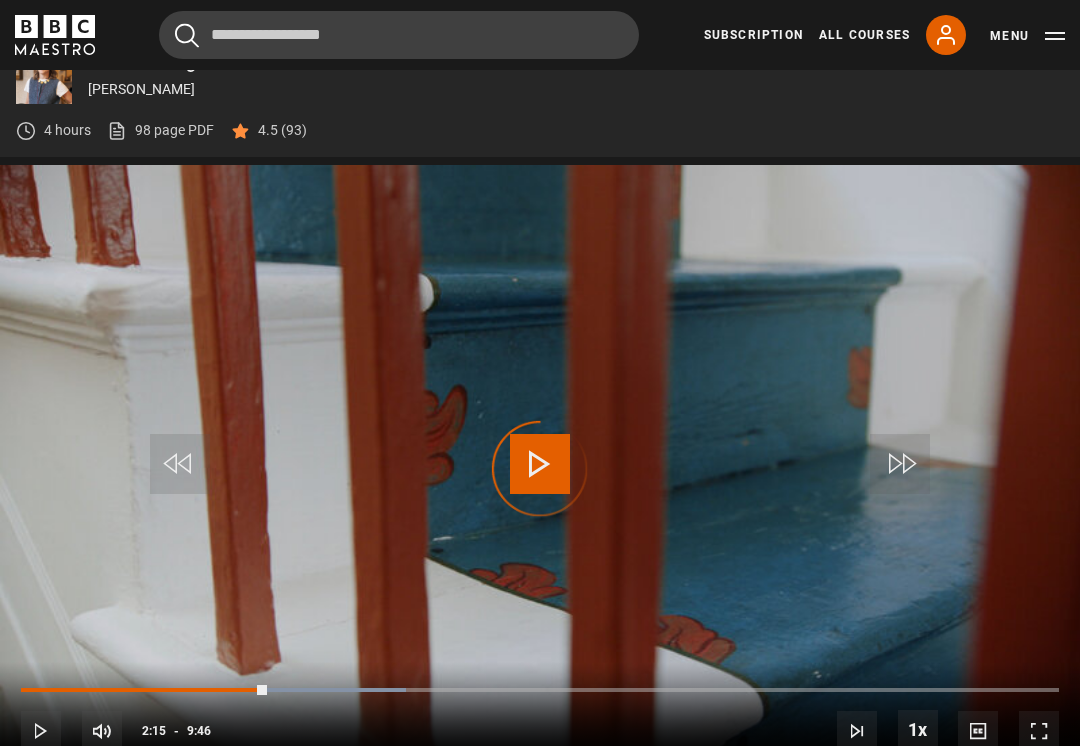 click at bounding box center [144, 690] 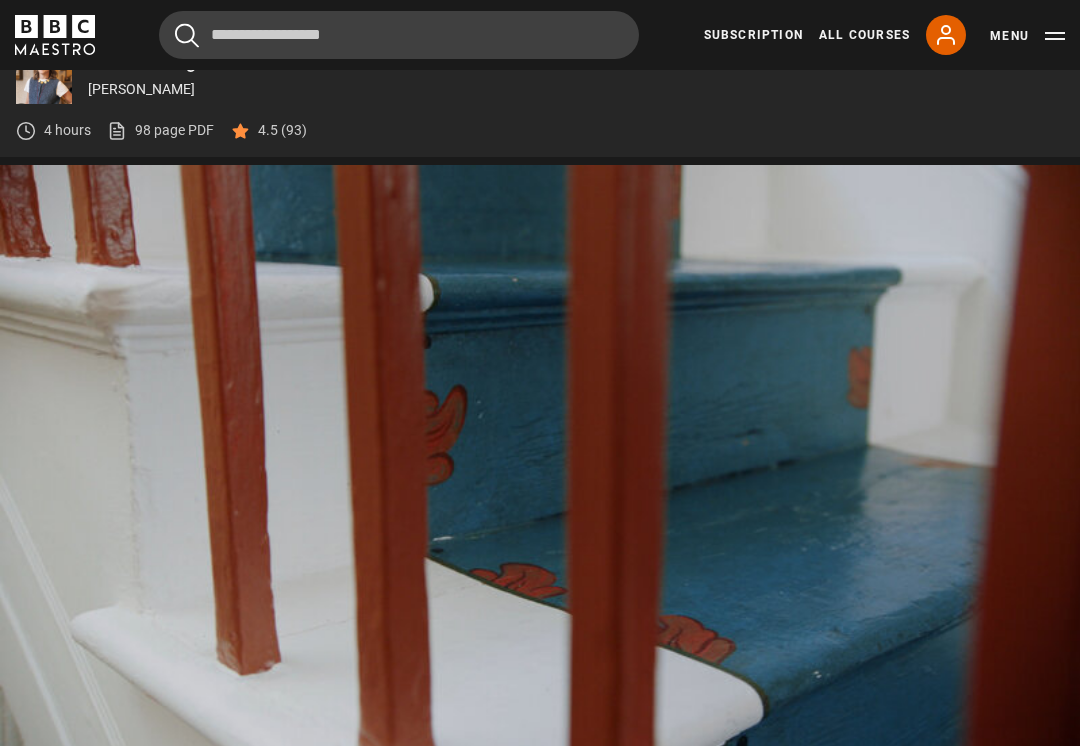 click on "Video Player is loading. Play Lesson Create a sense of place 10s Skip Back 10 seconds Pause 10s Skip Forward 10 seconds Loaded :  19.88% Pause Mute Current Time  1:55 - Duration  9:46
Beata Heuman
Lesson 4
Create a sense of place
1x Playback Rate 2x 1.5x 1x , selected 0.5x Captions captions off , selected English  Captions This is a modal window.
Lesson Completed
Up next
Find inspiration, with Nicky Haslam
Cancel
Do you want to save this lesson?
Saved" at bounding box center [540, 469] 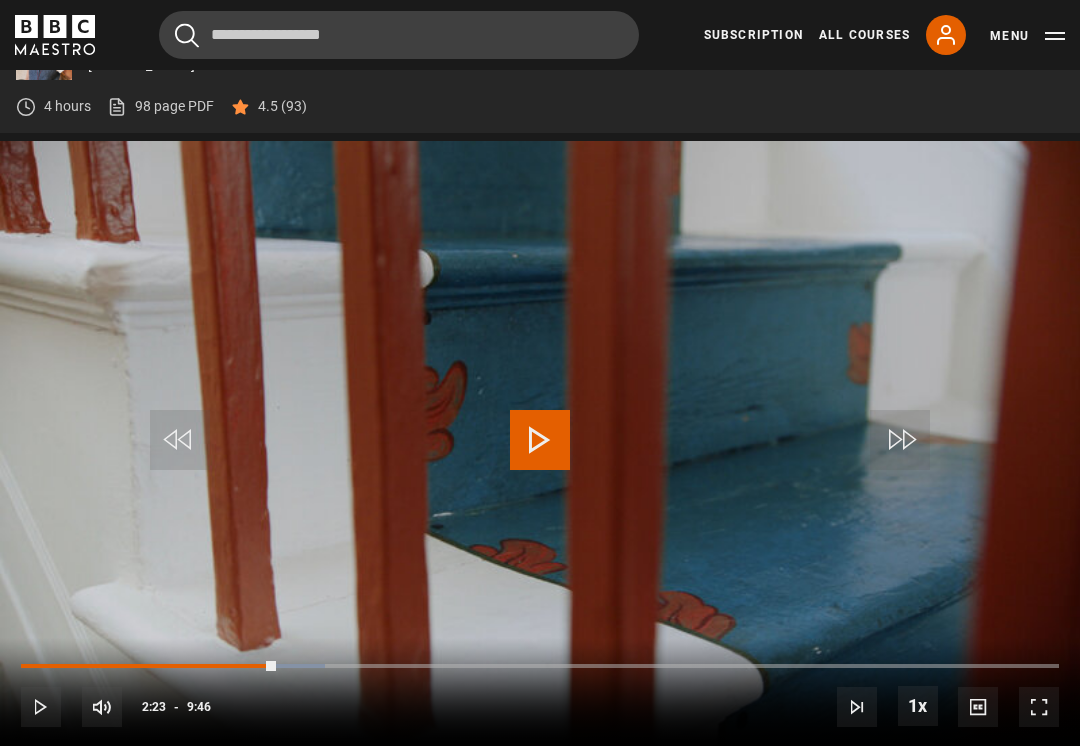 scroll, scrollTop: 821, scrollLeft: 0, axis: vertical 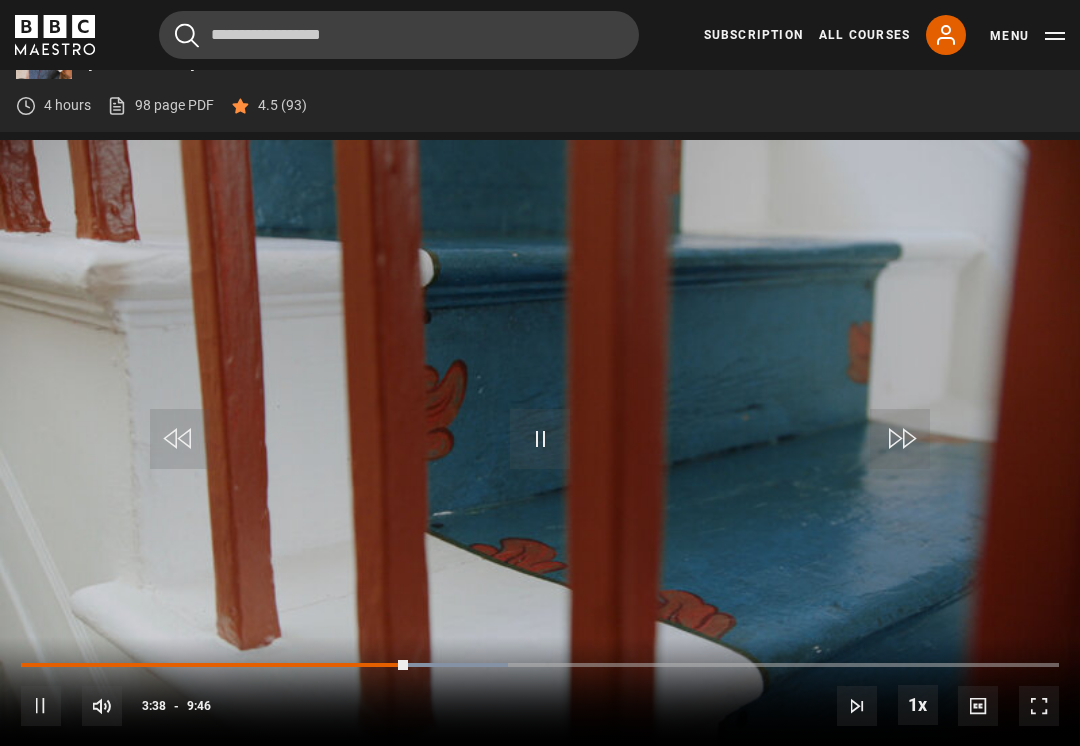 click on "Video Player is loading. Play Lesson Create a sense of place 10s Skip Back 10 seconds Pause 10s Skip Forward 10 seconds Loaded :  46.91% Pause Mute Current Time  3:38 - Duration  9:46
Beata Heuman
Lesson 4
Create a sense of place
1x Playback Rate 2x 1.5x 1x , selected 0.5x Captions captions off , selected English  Captions This is a modal window.
Lesson Completed
Up next
Find inspiration, with Nicky Haslam
Cancel
Do you want to save this lesson?
Saved" at bounding box center (540, 444) 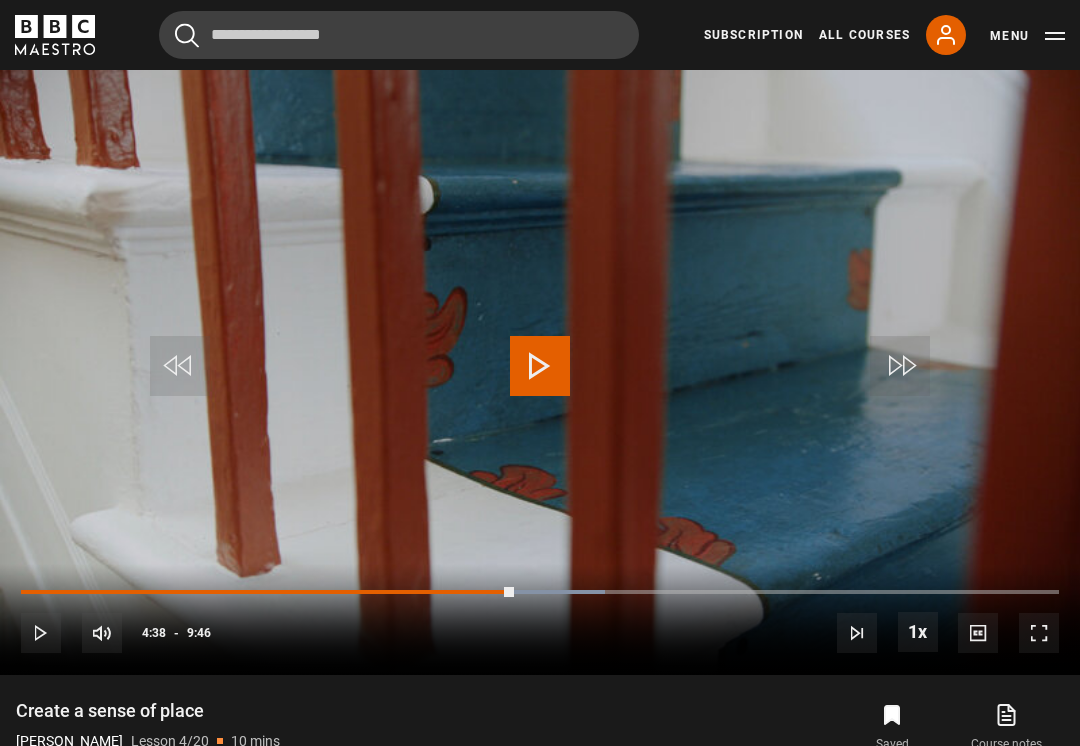 scroll, scrollTop: 925, scrollLeft: 0, axis: vertical 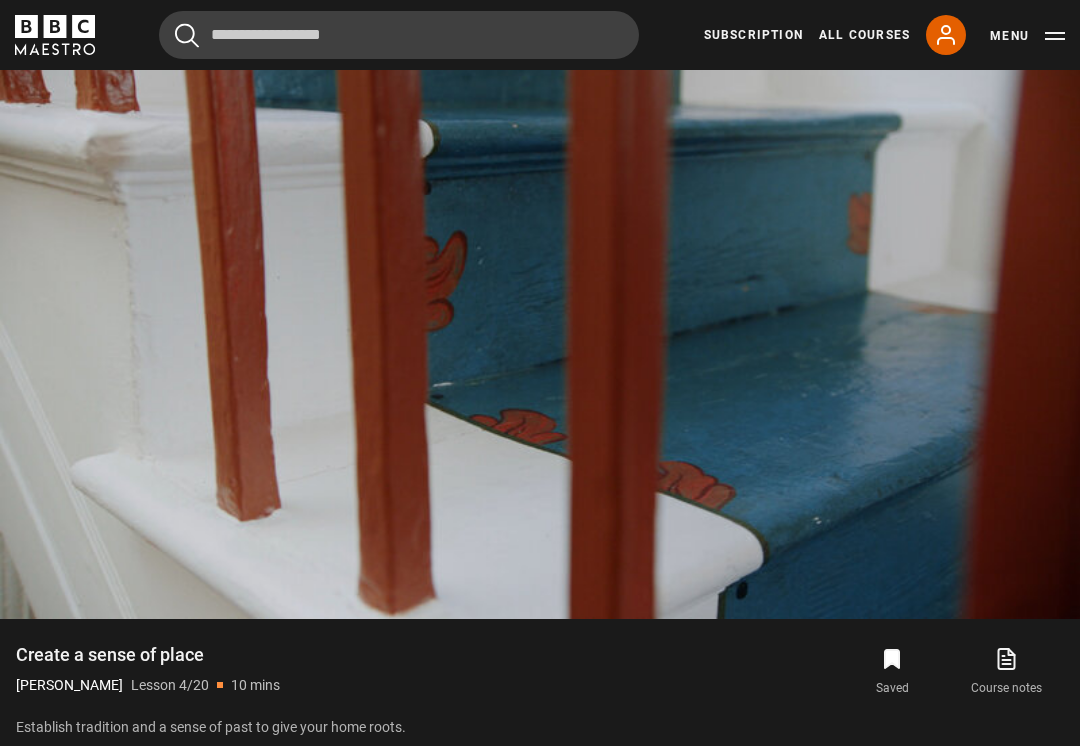 click on "Video Player is loading. Play Lesson Create a sense of place 10s Skip Back 10 seconds Pause 10s Skip Forward 10 seconds Loaded :  71.13% Pause Mute Current Time  6:08 - Duration  9:46
Beata Heuman
Lesson 4
Create a sense of place
1x Playback Rate 2x 1.5x 1x , selected 0.5x Captions captions off , selected English  Captions This is a modal window.
Lesson Completed
Up next
Find inspiration, with Nicky Haslam
Cancel
Do you want to save this lesson?
Saved" at bounding box center (540, 315) 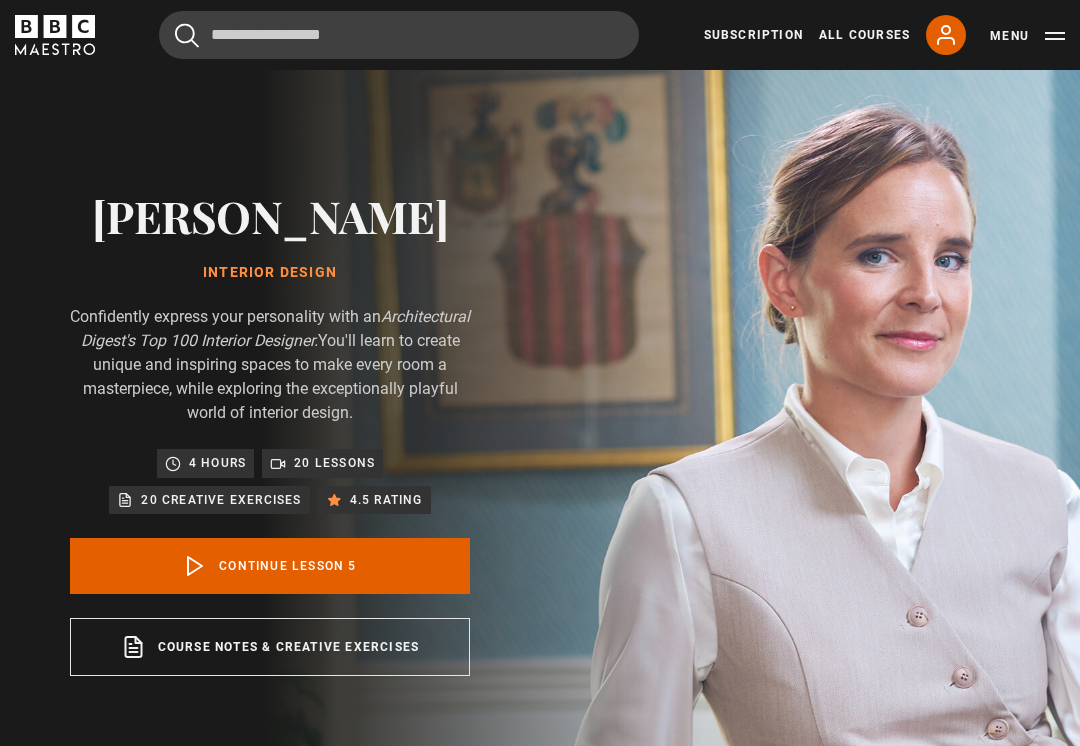 scroll, scrollTop: 794, scrollLeft: 0, axis: vertical 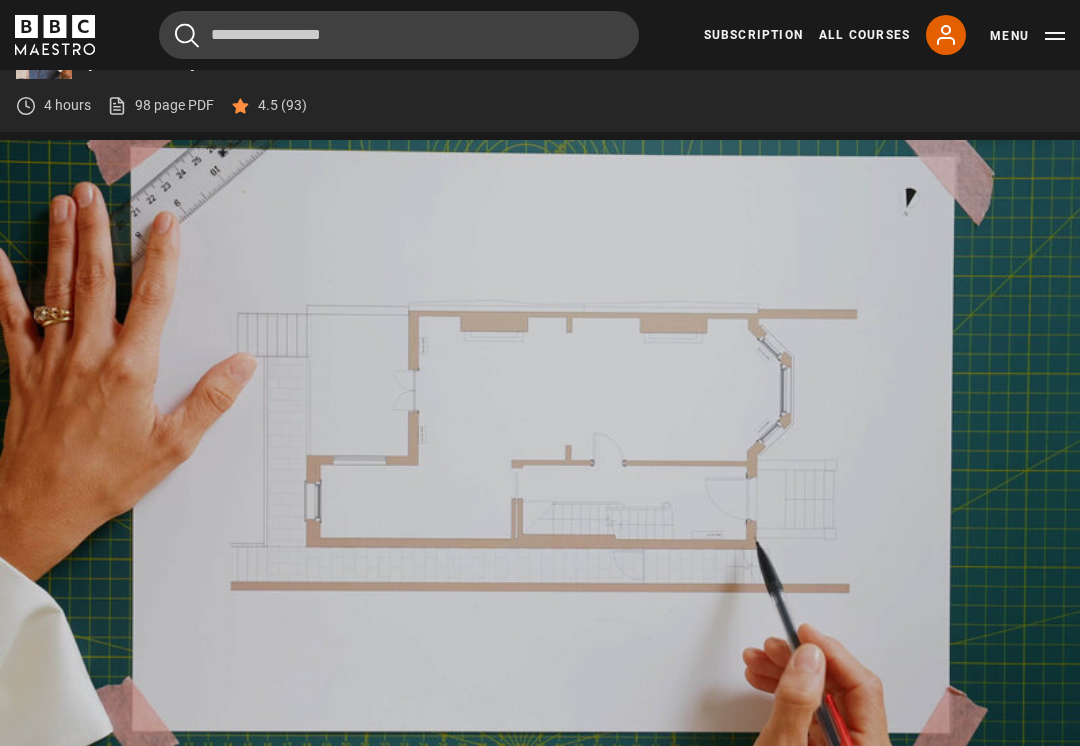 click on "Video Player is loading. Play Lesson Draw your layout 10s Skip Back 10 seconds Pause 10s Skip Forward 10 seconds Loaded :  54.43% Pause Mute Current Time  7:25 - Duration  15:01
[PERSON_NAME]
Lesson 6
Draw your layout
1x Playback Rate 2x 1.5x 1x , selected 0.5x Captions captions off , selected English  Captions This is a modal window.
Lesson Completed
Up next
Choose fixed materials
Cancel
Do you want to save this lesson?
Save lesson" at bounding box center (540, 444) 